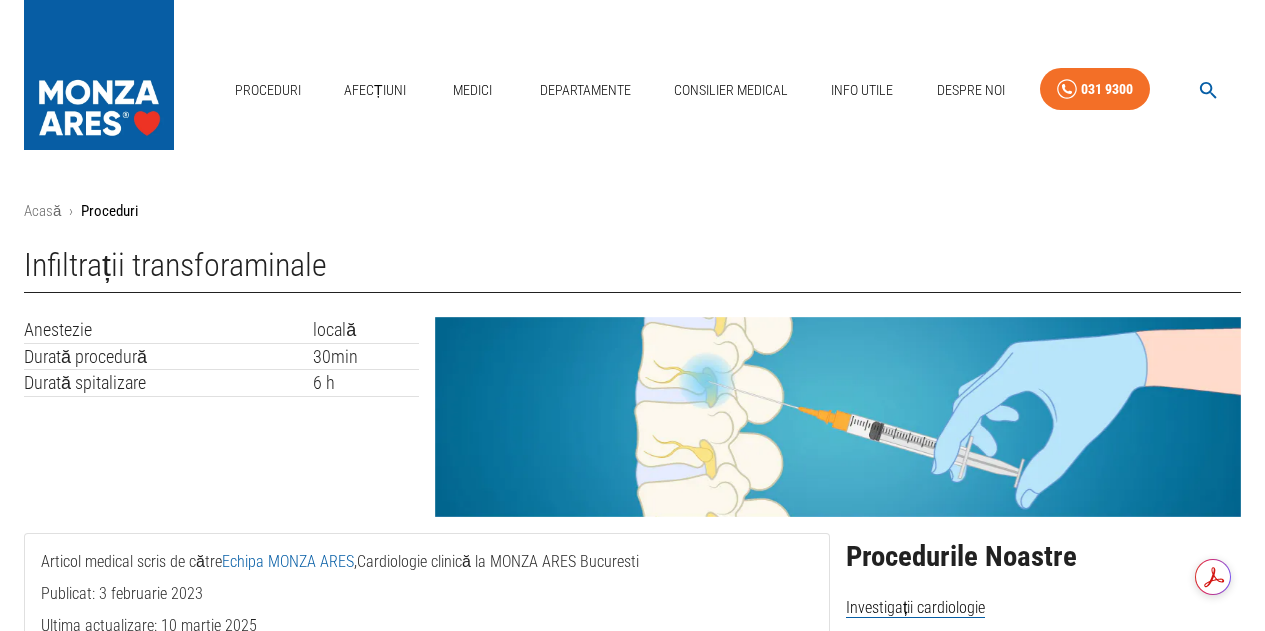 scroll, scrollTop: 0, scrollLeft: 0, axis: both 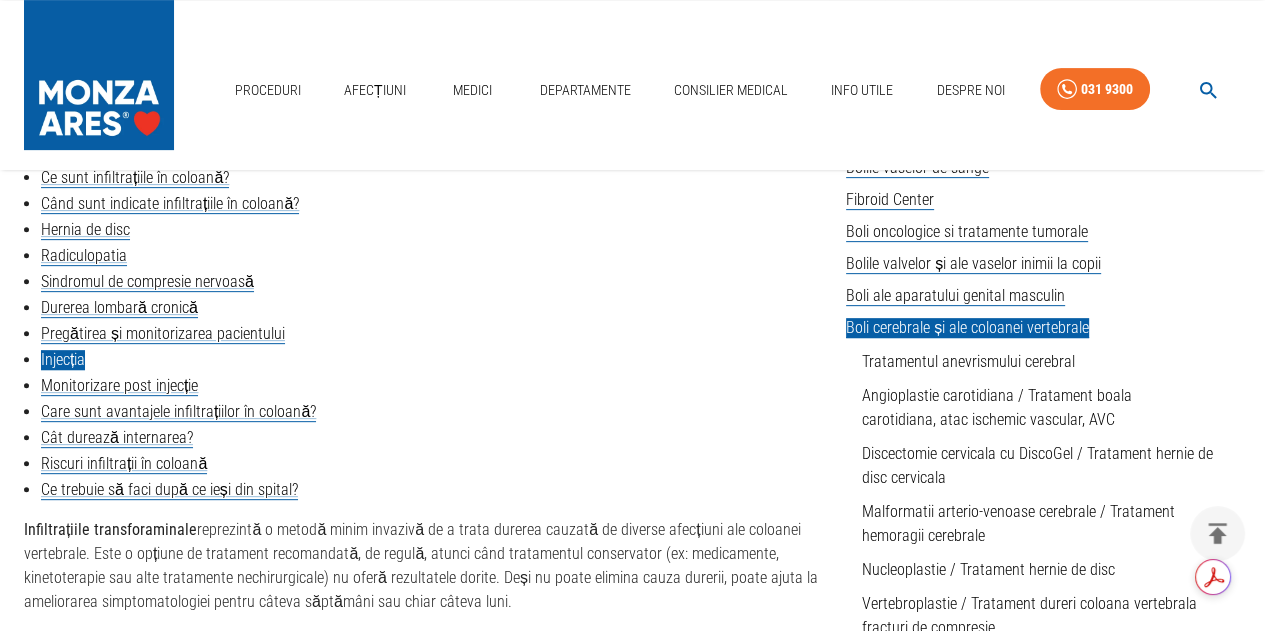 click on "Injecția" at bounding box center (63, 360) 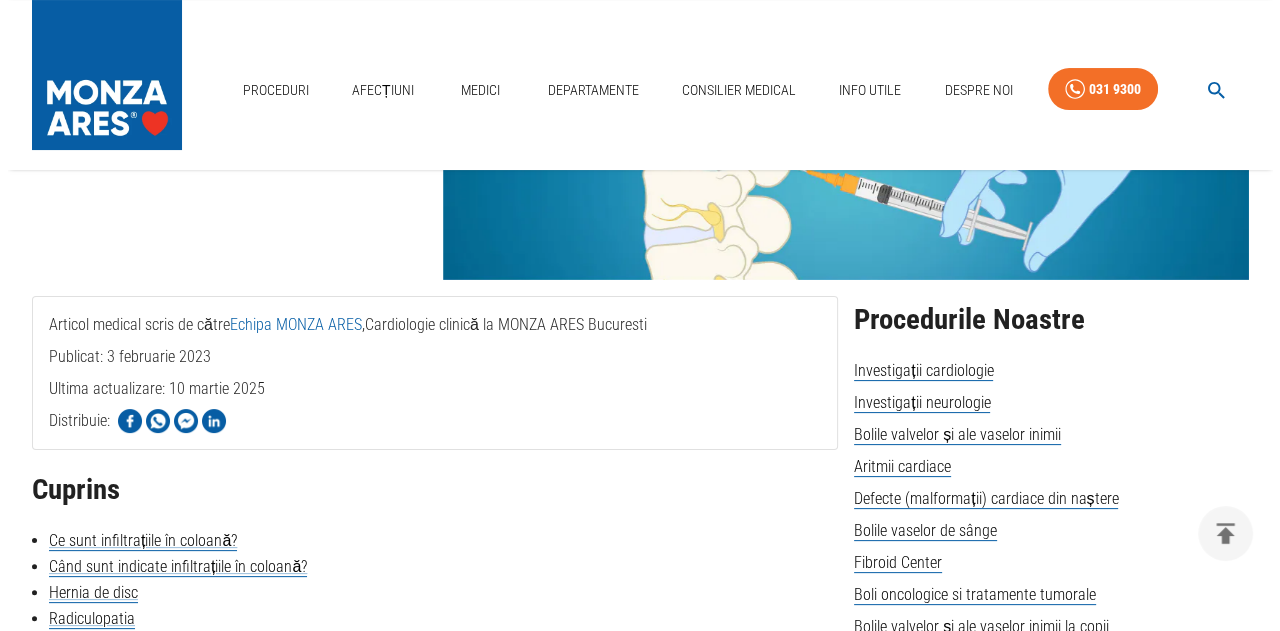 scroll, scrollTop: 0, scrollLeft: 0, axis: both 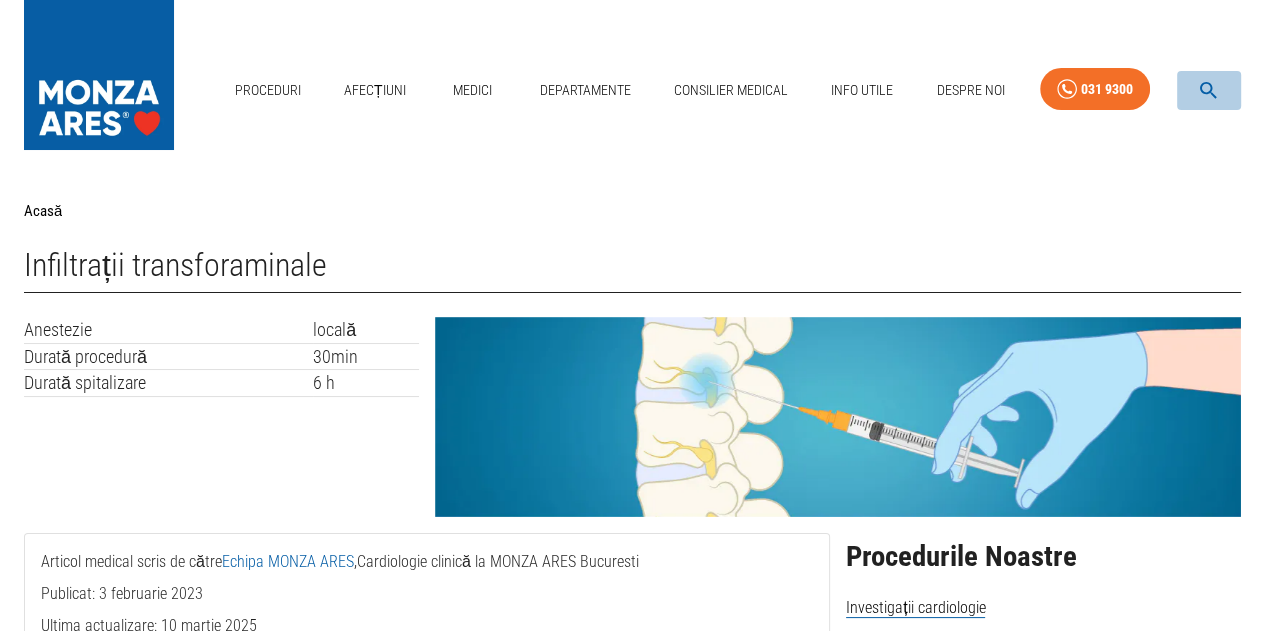 click 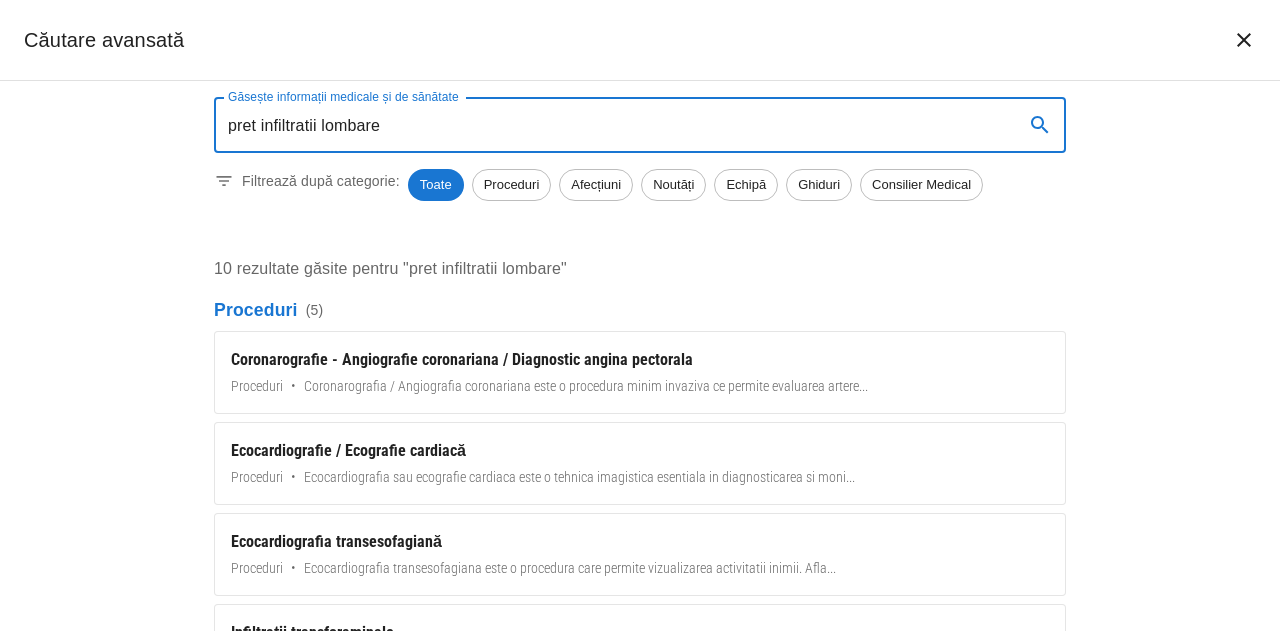 type on "pret infiltratii lombare" 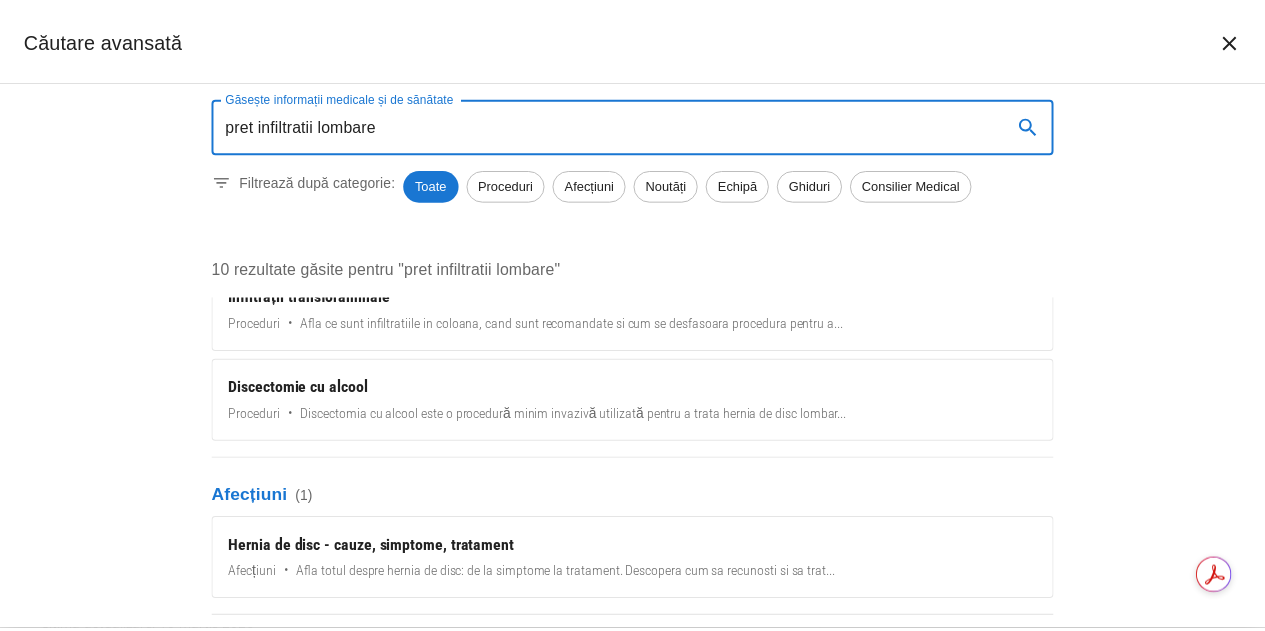 scroll, scrollTop: 300, scrollLeft: 0, axis: vertical 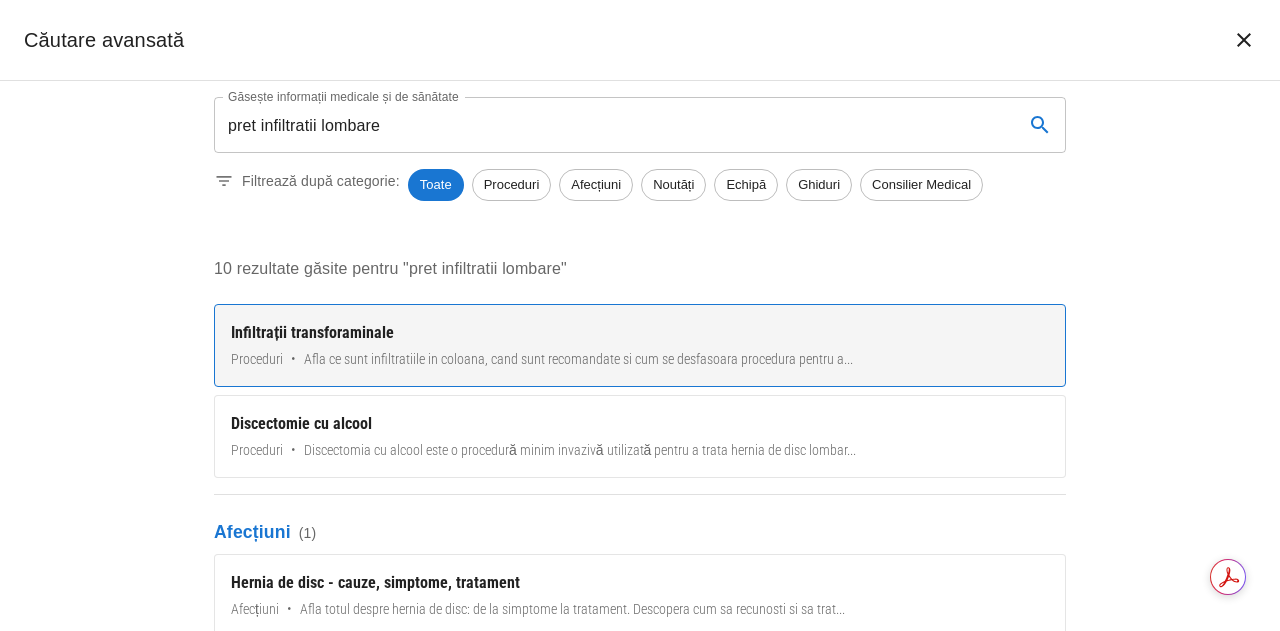 click on "Afla ce sunt infiltratiile in coloana, cand sunt recomandate si cum se desfasoara procedura pentru a ..." at bounding box center (578, 359) 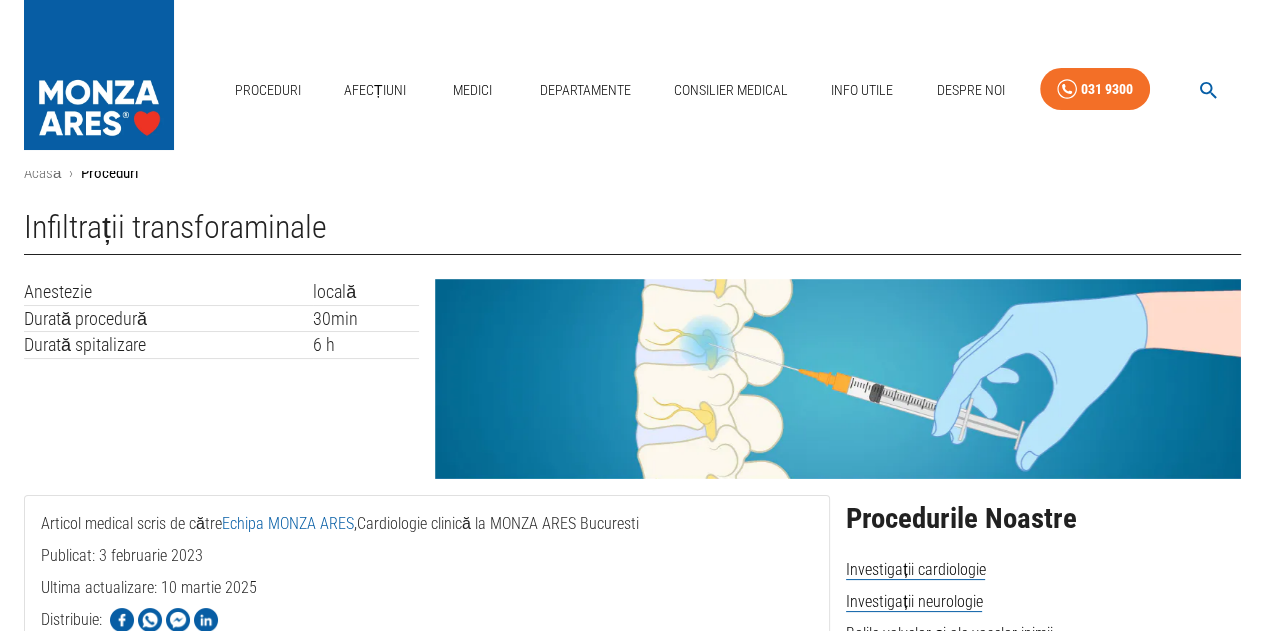 scroll, scrollTop: 0, scrollLeft: 0, axis: both 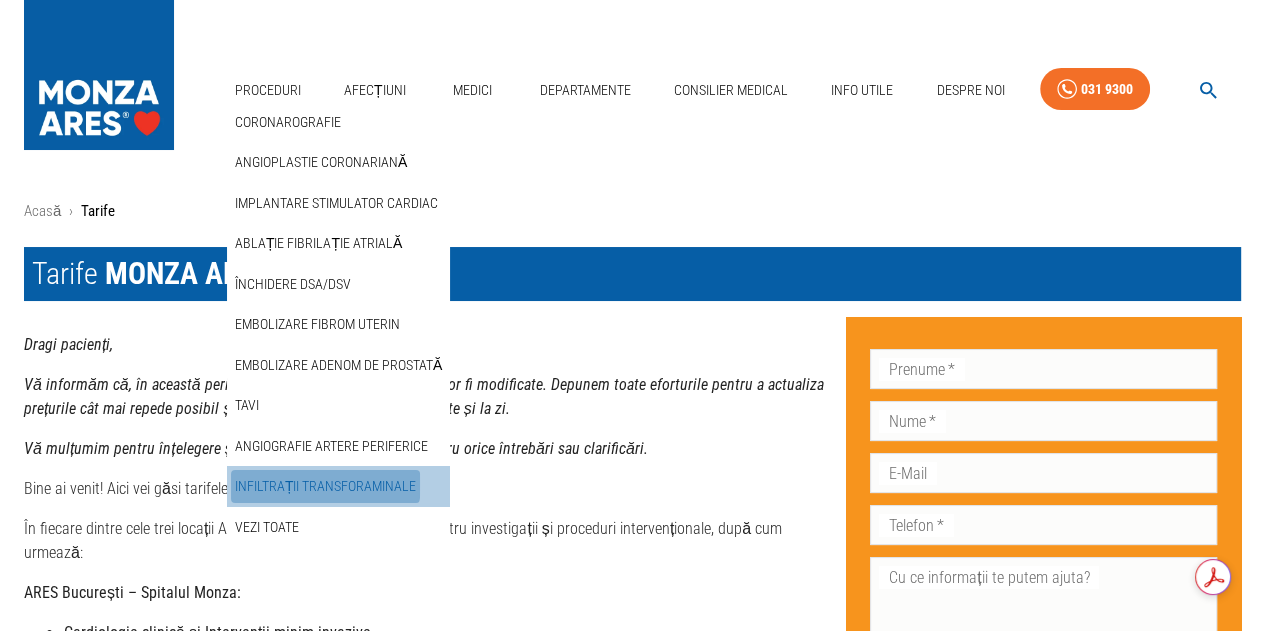 click on "Infiltrații transforaminale" at bounding box center (326, 486) 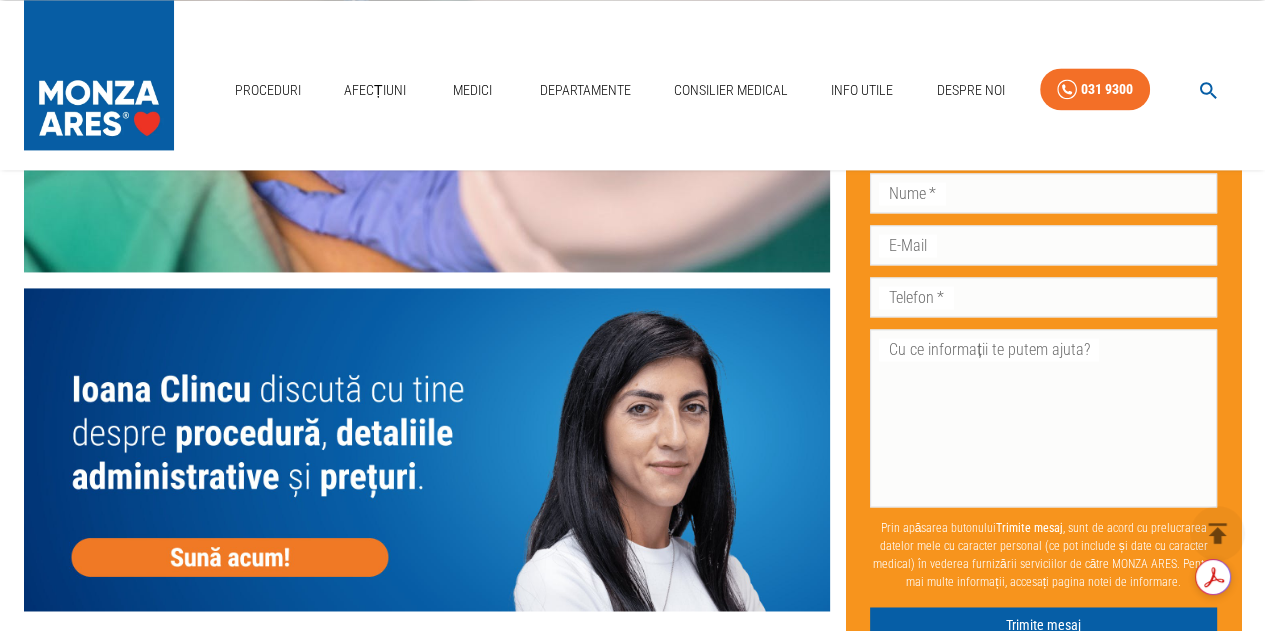 scroll, scrollTop: 2500, scrollLeft: 0, axis: vertical 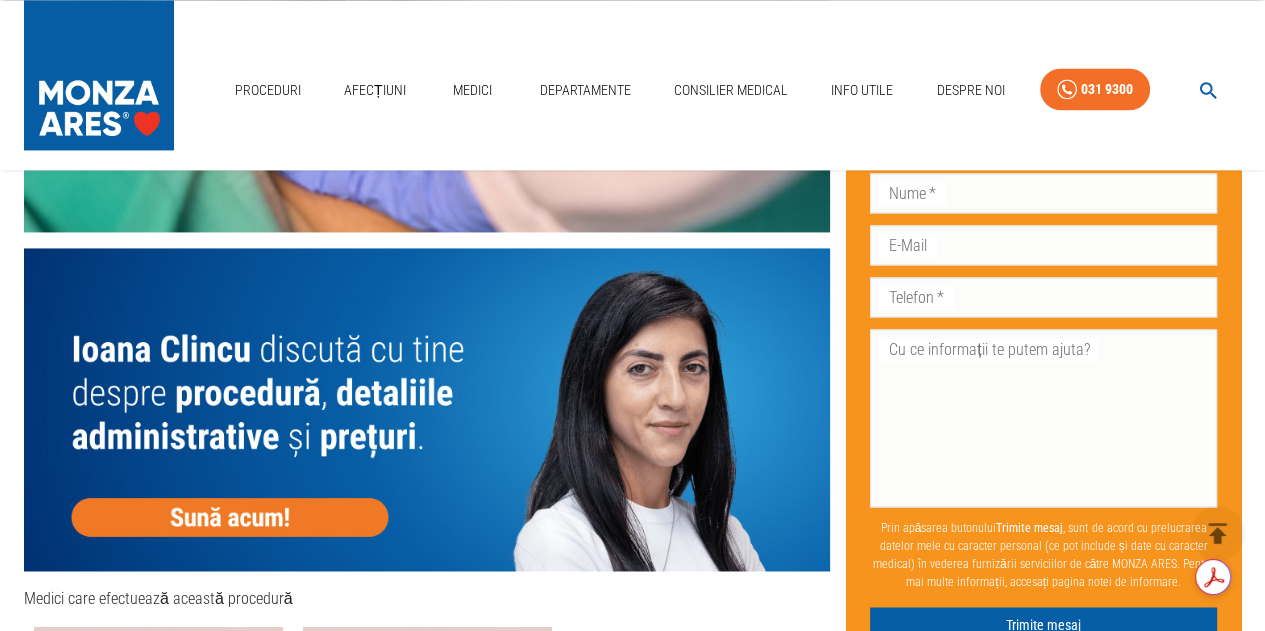 click at bounding box center (427, 409) 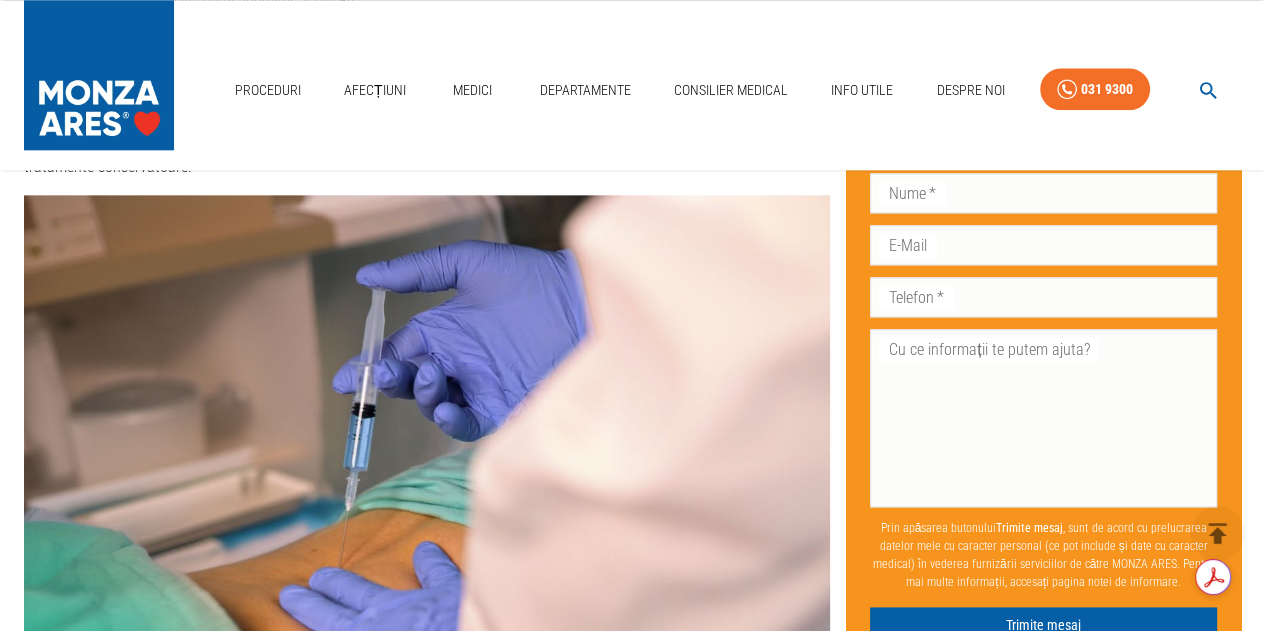 scroll, scrollTop: 1700, scrollLeft: 0, axis: vertical 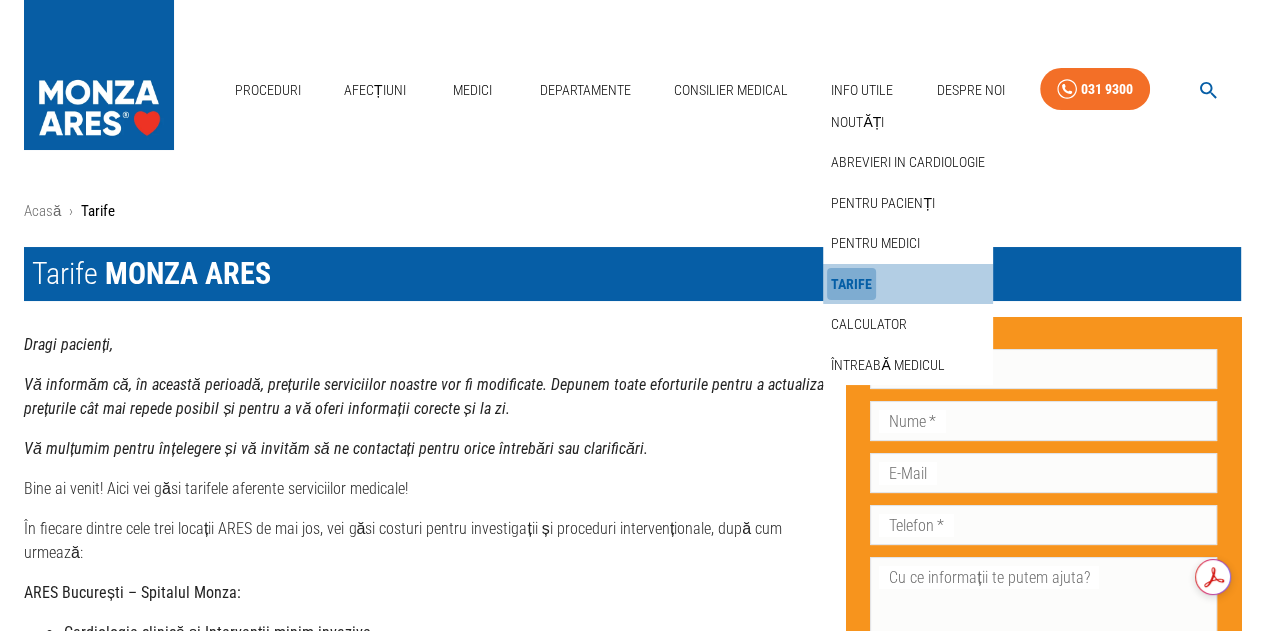 click on "Tarife" at bounding box center (851, 284) 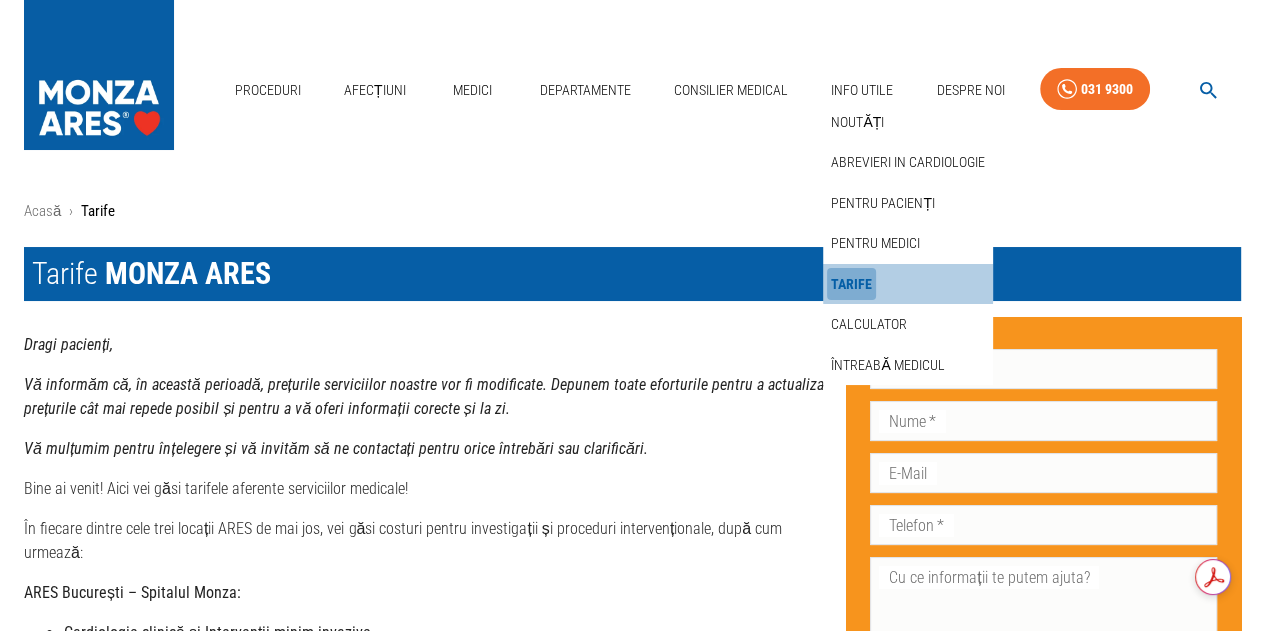 click on "Tarife" at bounding box center [851, 284] 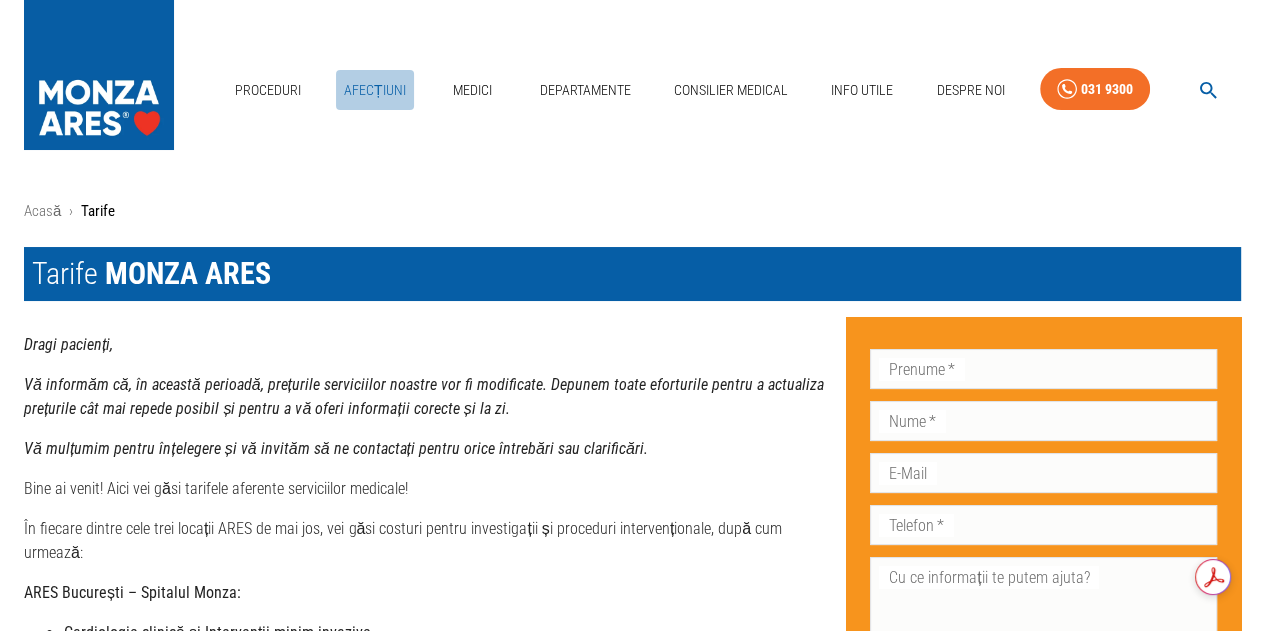 click on "Afecțiuni" at bounding box center (375, 90) 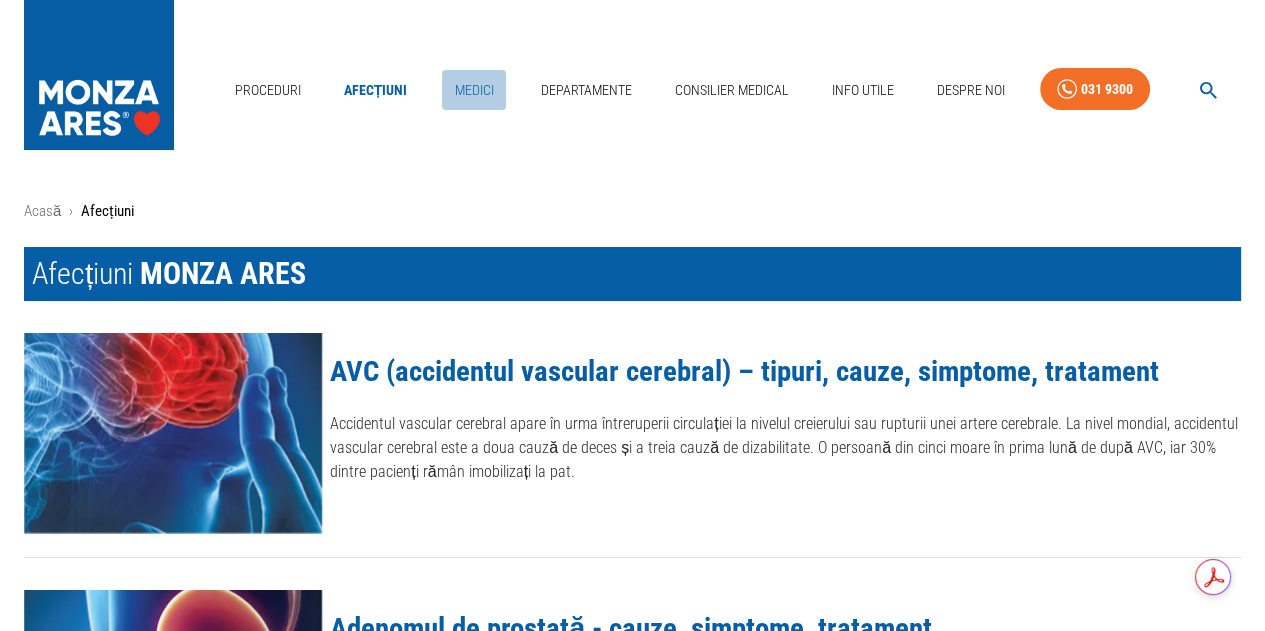 click on "Medici" at bounding box center (474, 90) 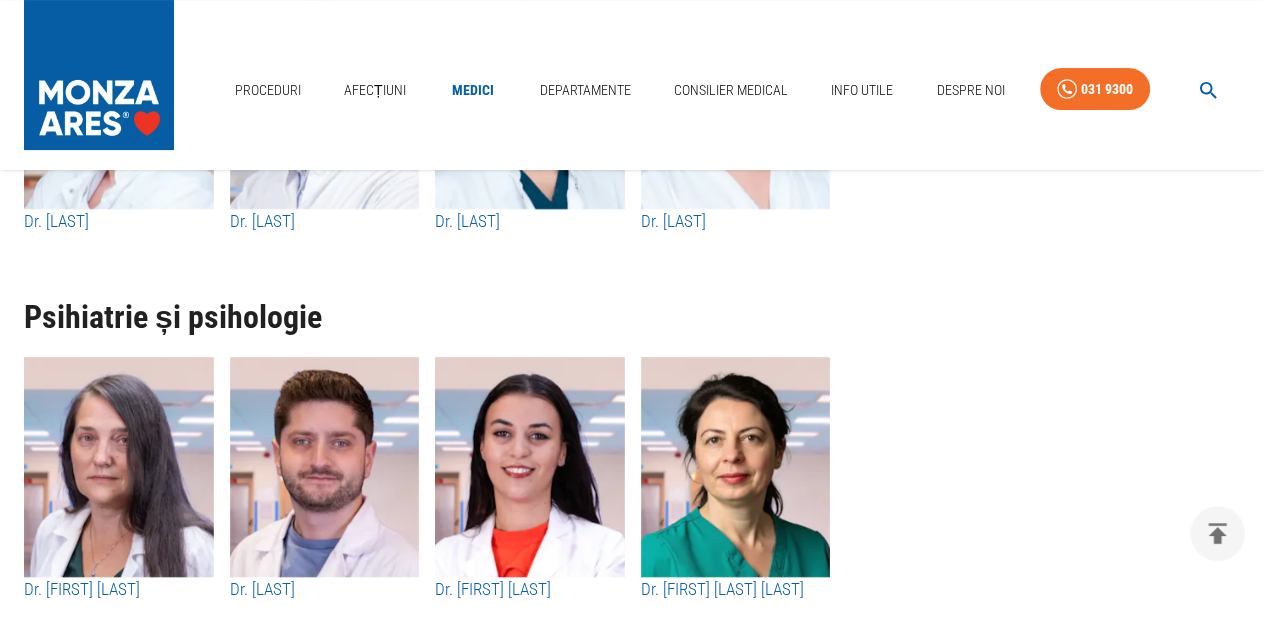 scroll, scrollTop: 6600, scrollLeft: 0, axis: vertical 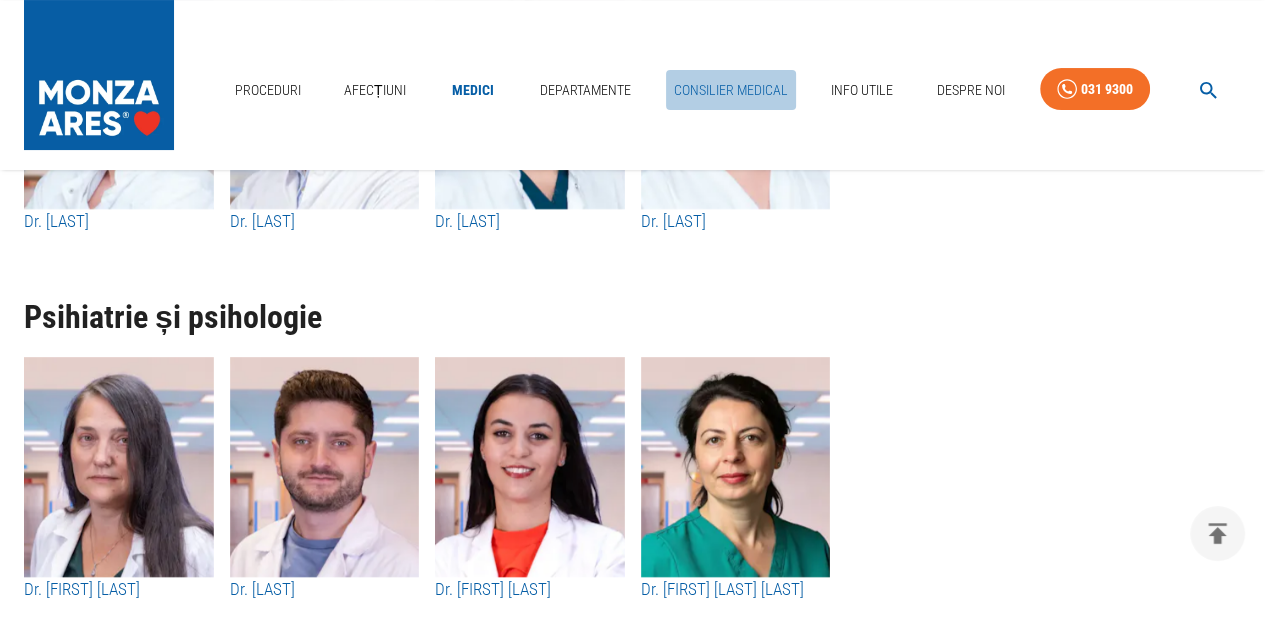 click on "Consilier Medical" at bounding box center [731, 90] 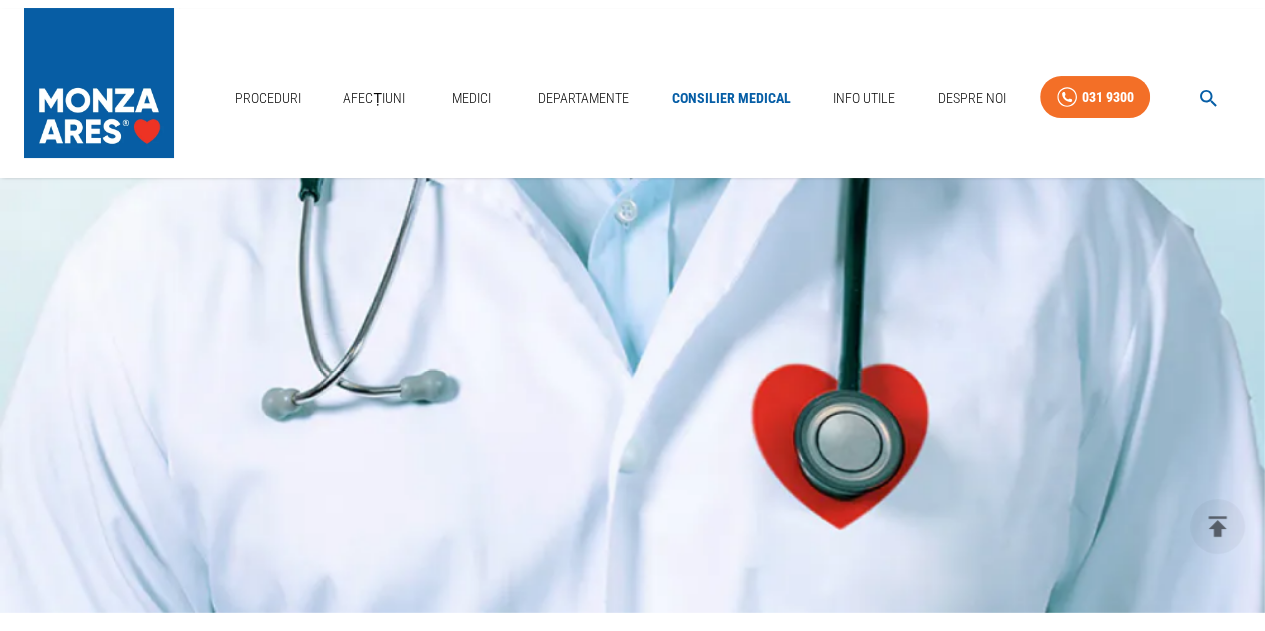 scroll, scrollTop: 0, scrollLeft: 0, axis: both 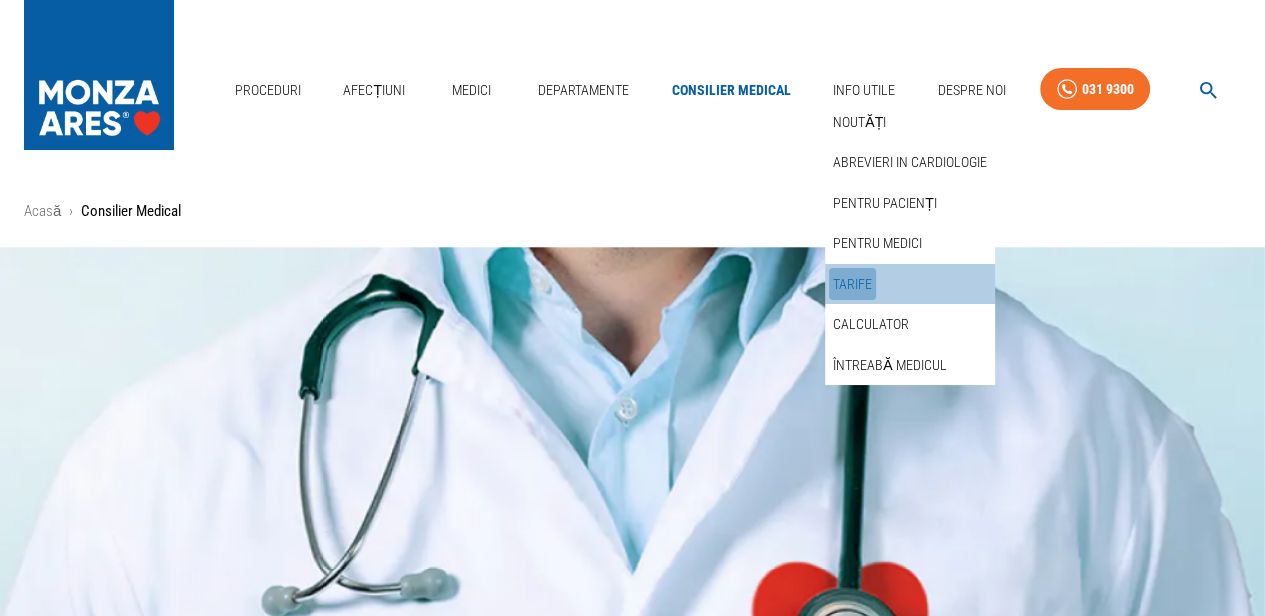 click on "Tarife" at bounding box center [852, 284] 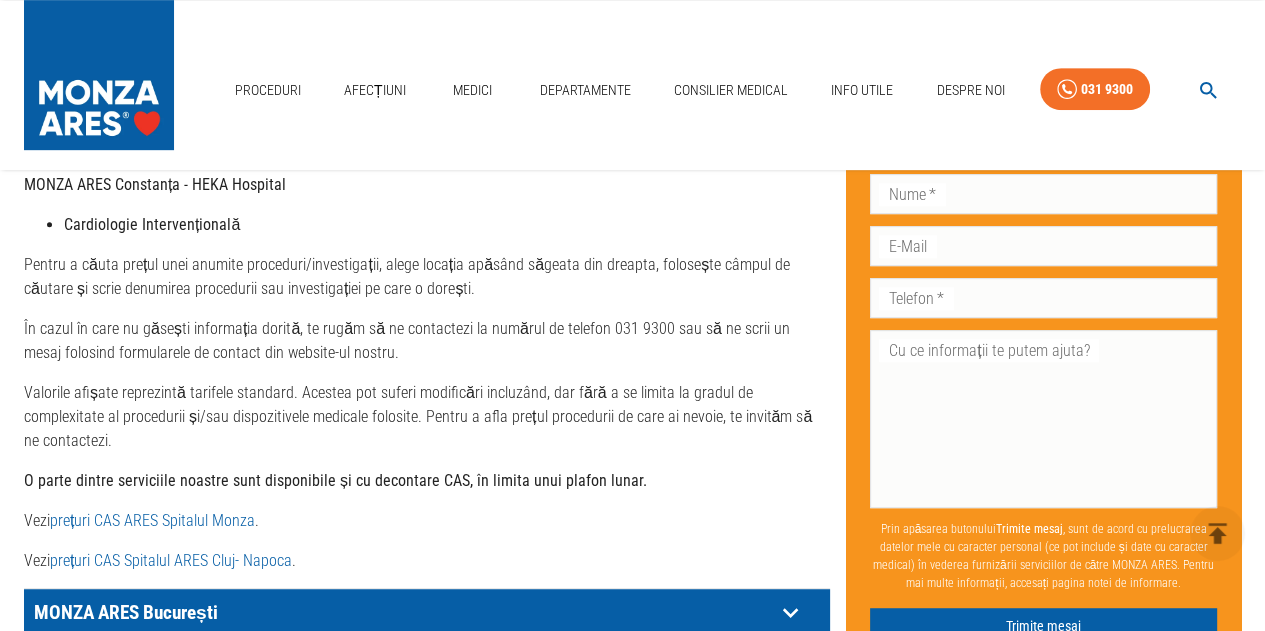 scroll, scrollTop: 900, scrollLeft: 0, axis: vertical 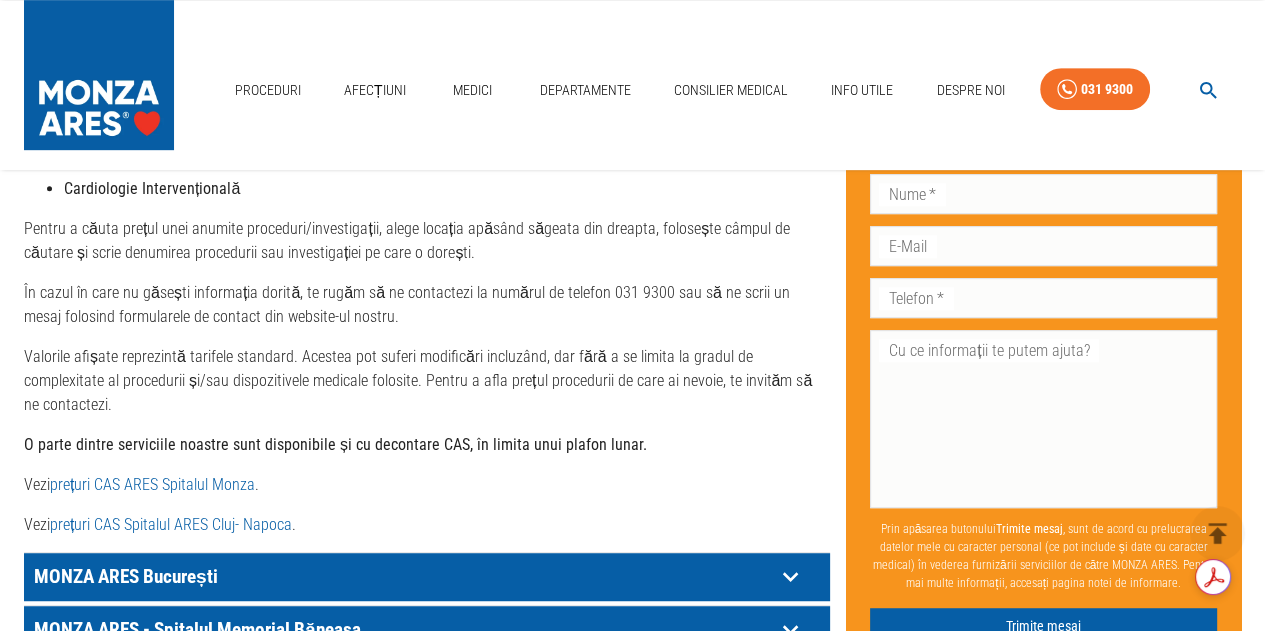click on "prețuri CAS ARES Spitalul Monza" at bounding box center (152, 484) 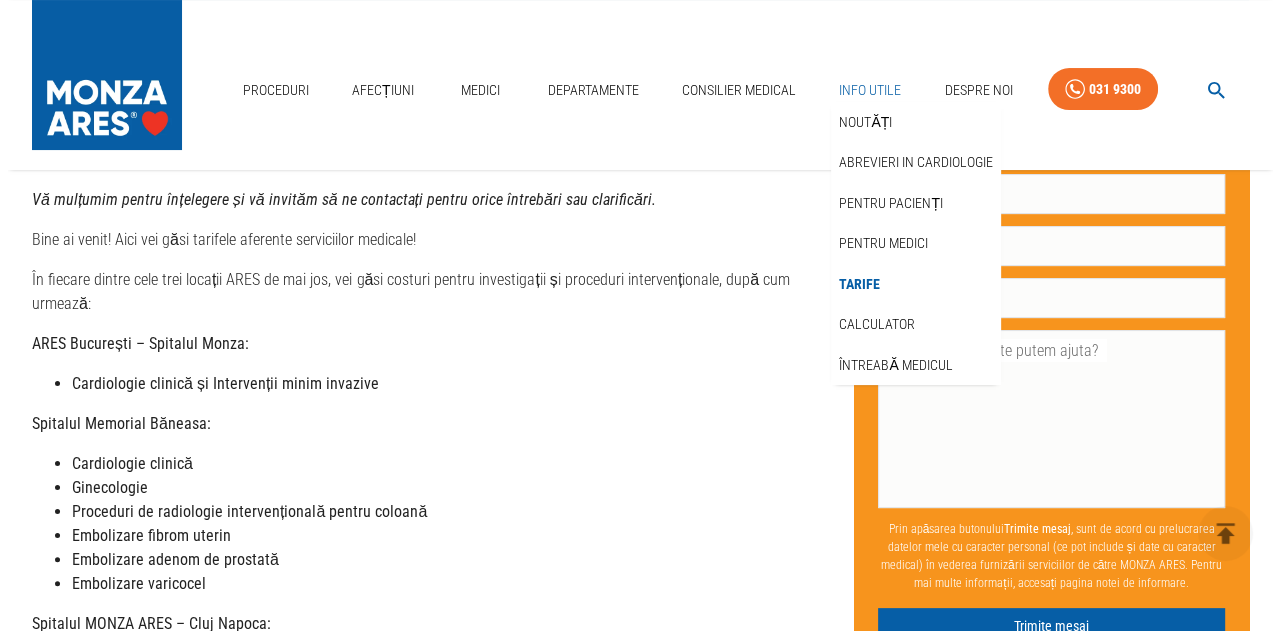 scroll, scrollTop: 0, scrollLeft: 0, axis: both 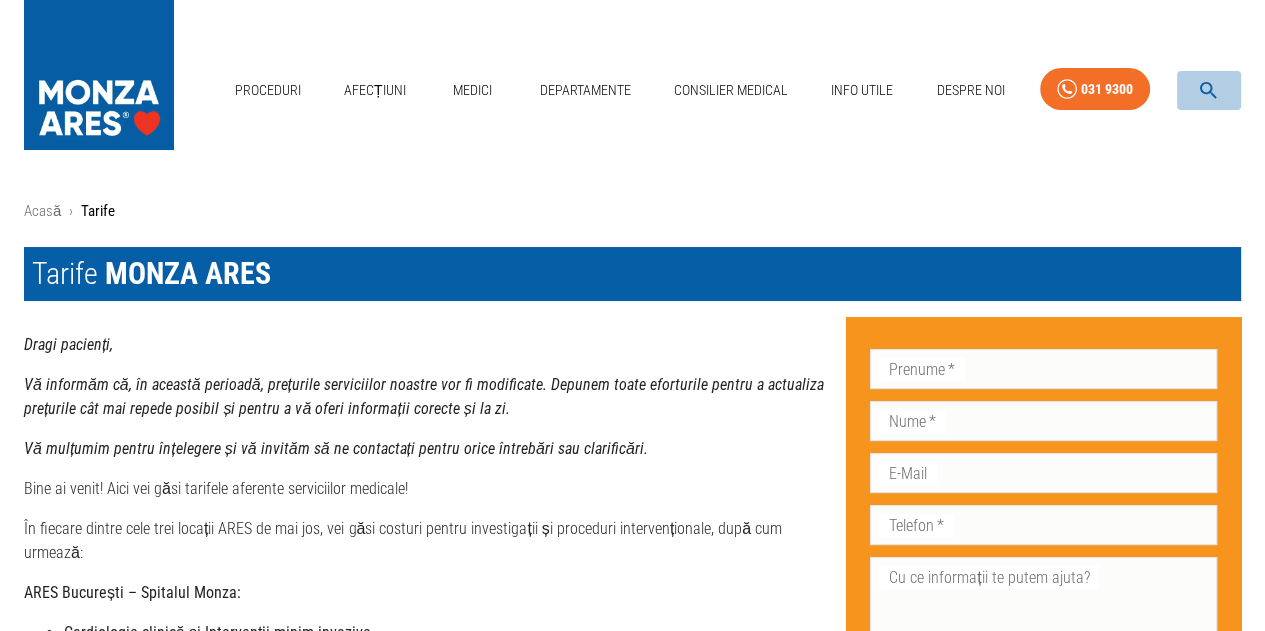 click 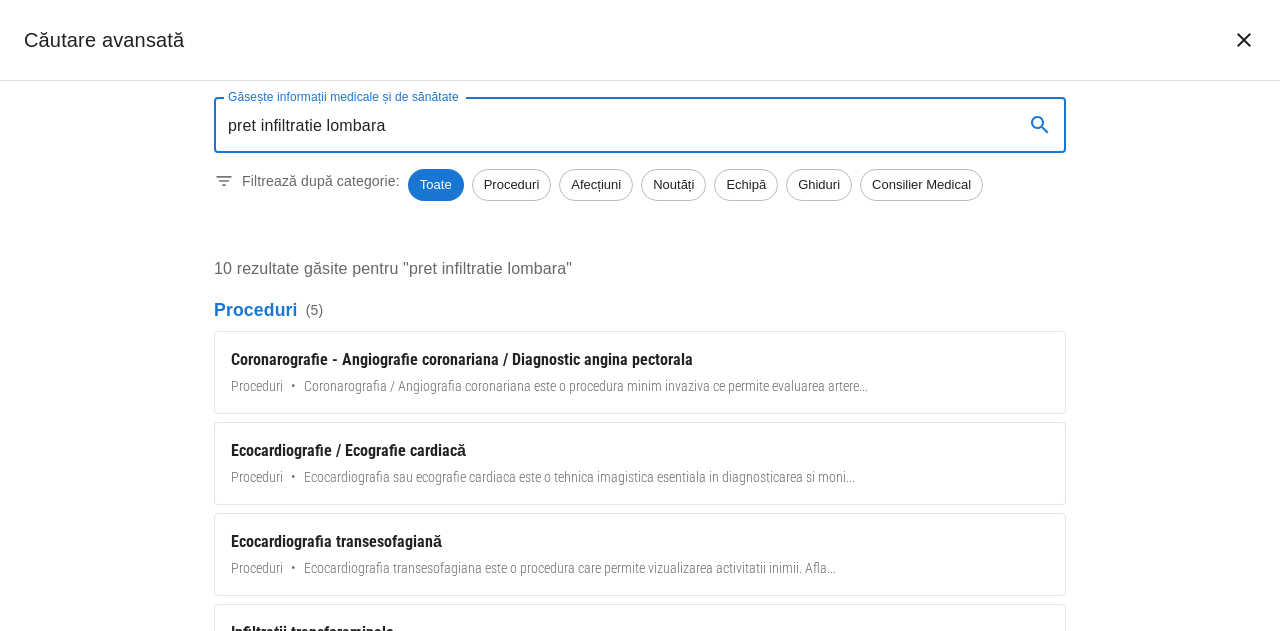 type on "pret infiltratie lombara" 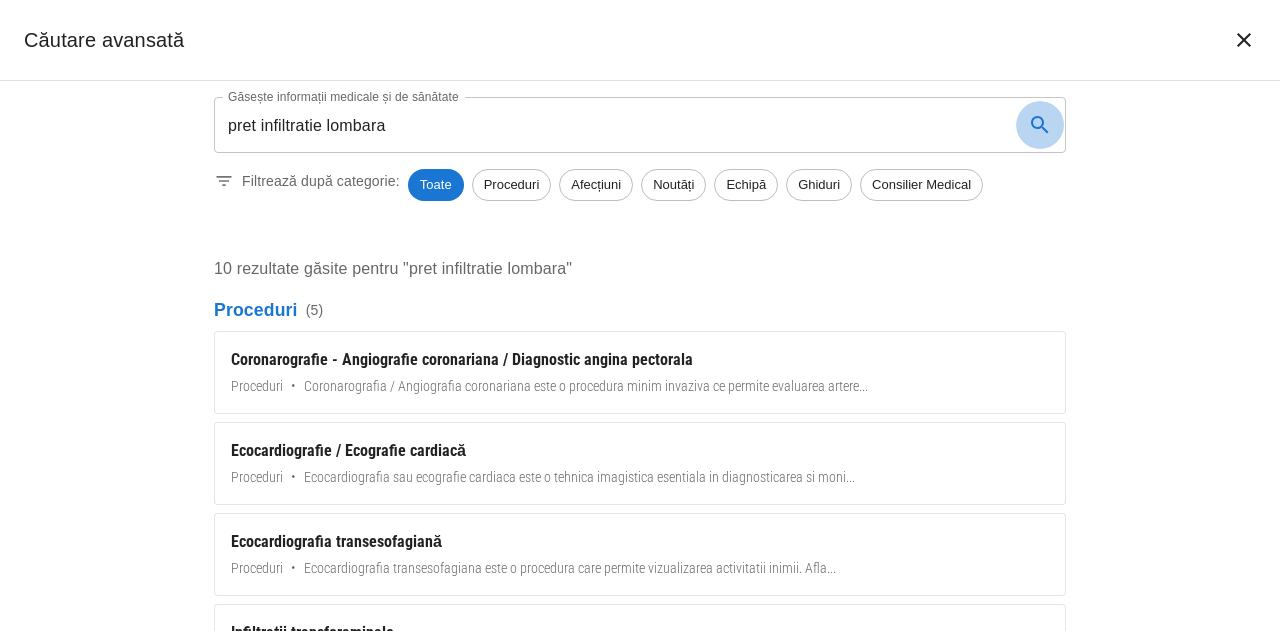 click 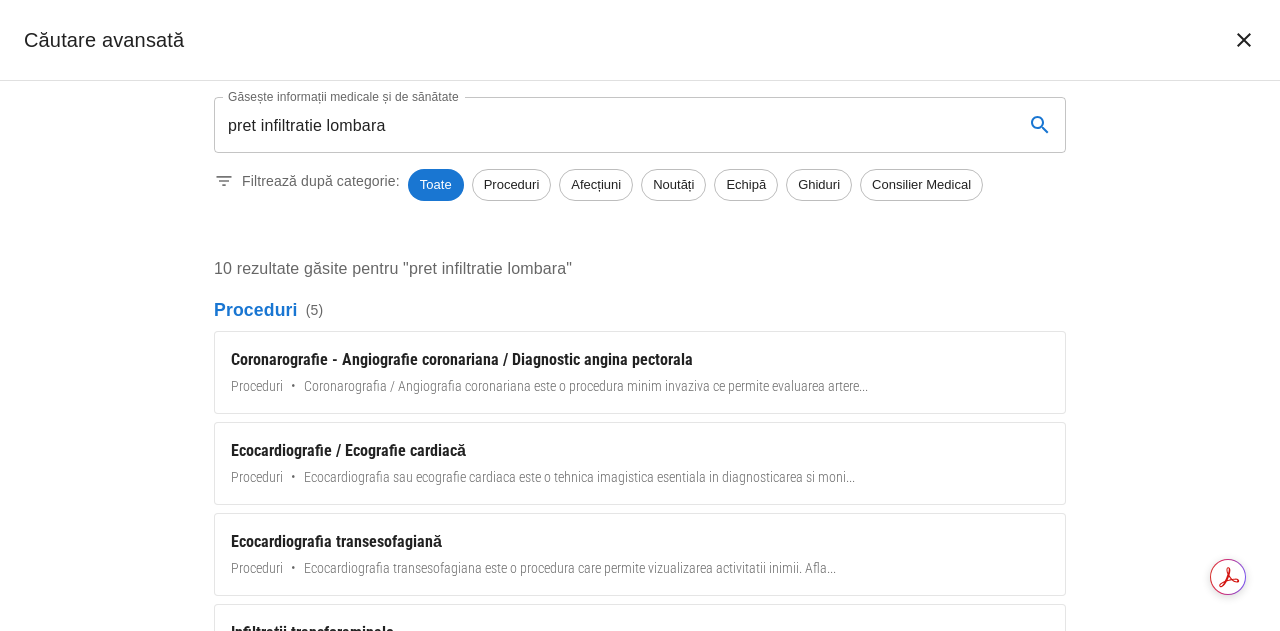 scroll, scrollTop: 0, scrollLeft: 0, axis: both 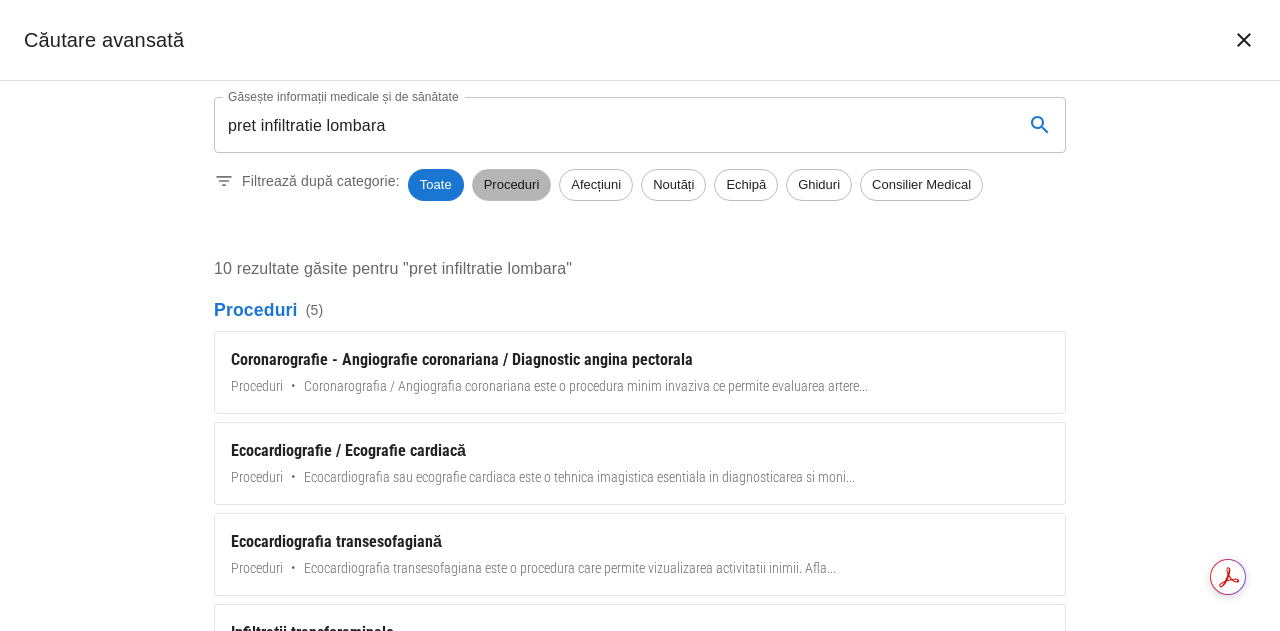 click on "Proceduri" at bounding box center [512, 185] 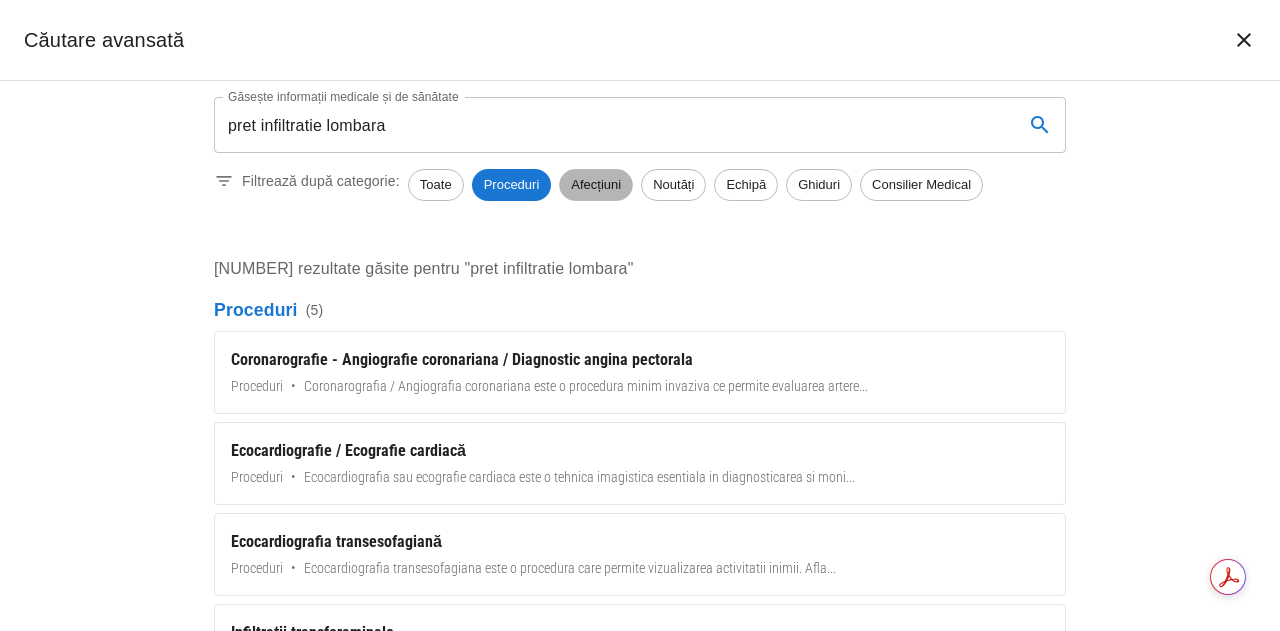 click on "Afecțiuni" at bounding box center [596, 185] 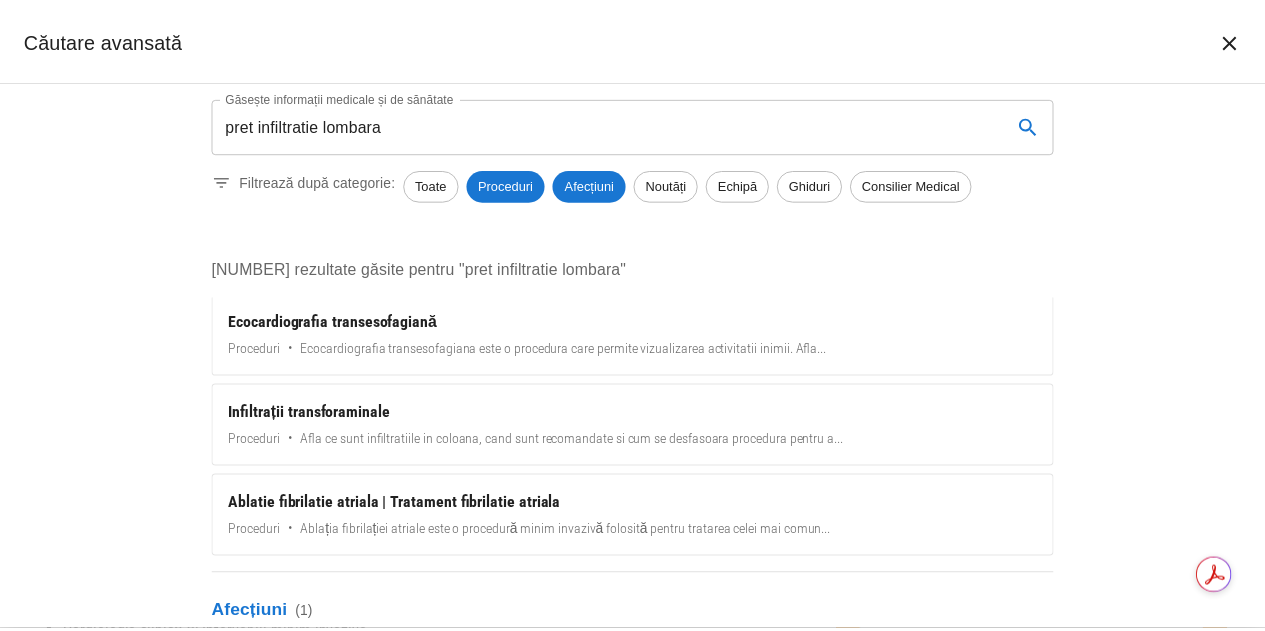 scroll, scrollTop: 299, scrollLeft: 0, axis: vertical 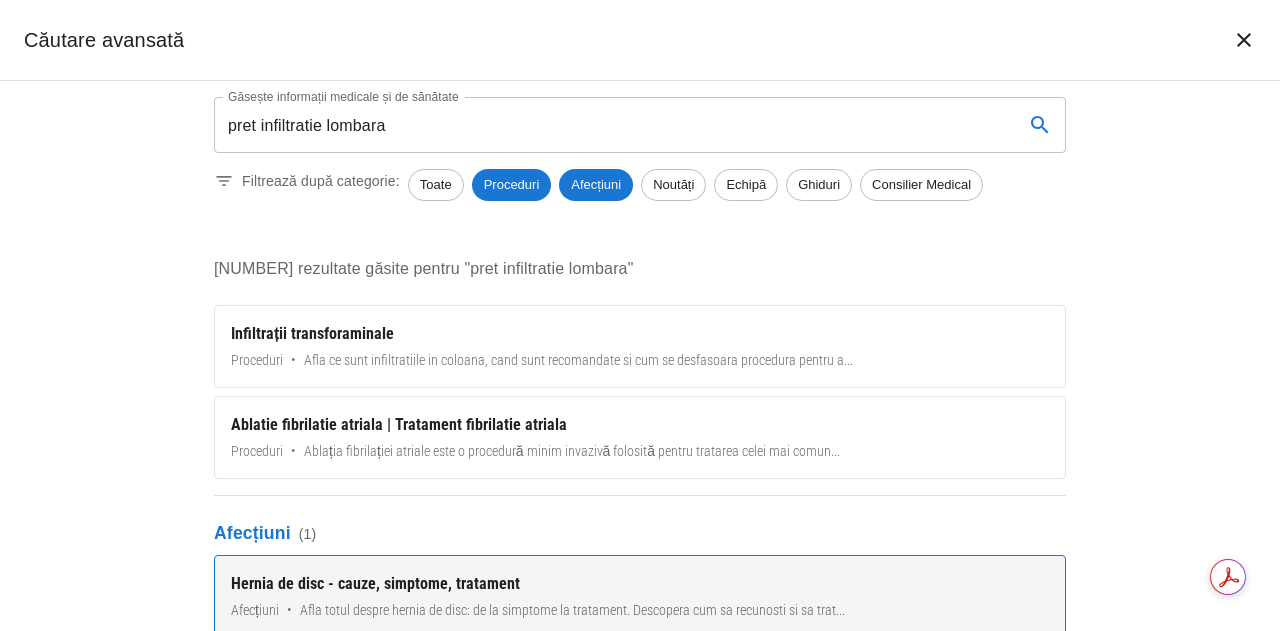 click on "Hernia de disc - cauze, simptome, tratament" at bounding box center (640, 584) 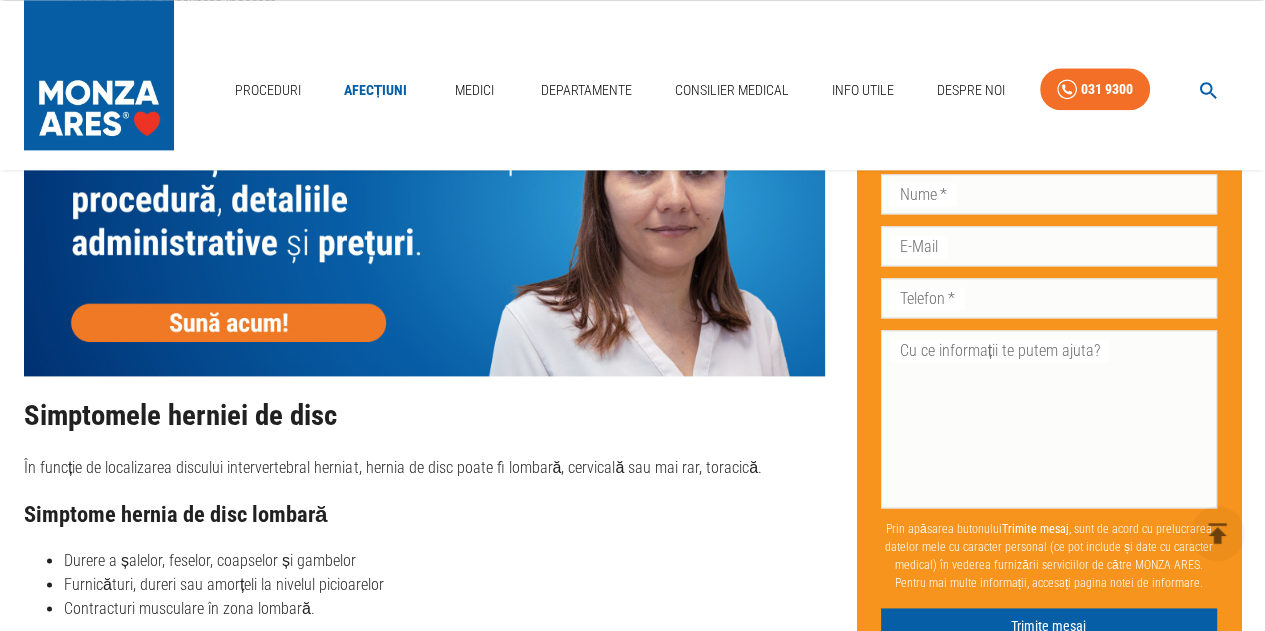 scroll, scrollTop: 2000, scrollLeft: 0, axis: vertical 